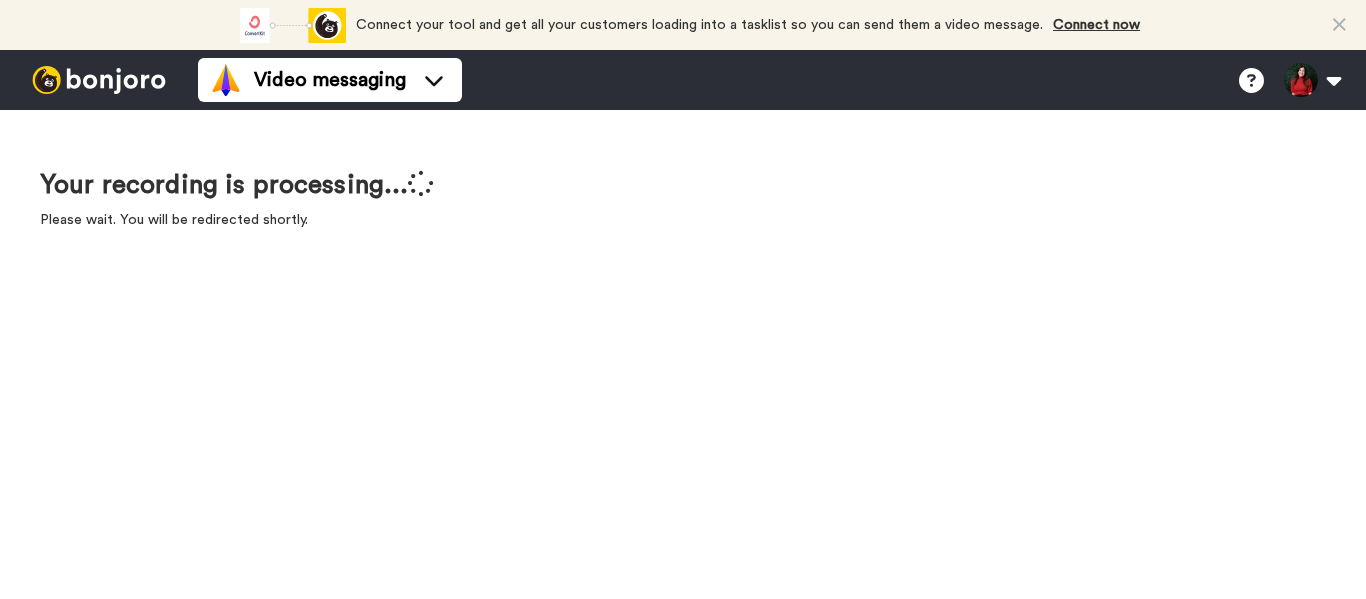 scroll, scrollTop: 0, scrollLeft: 0, axis: both 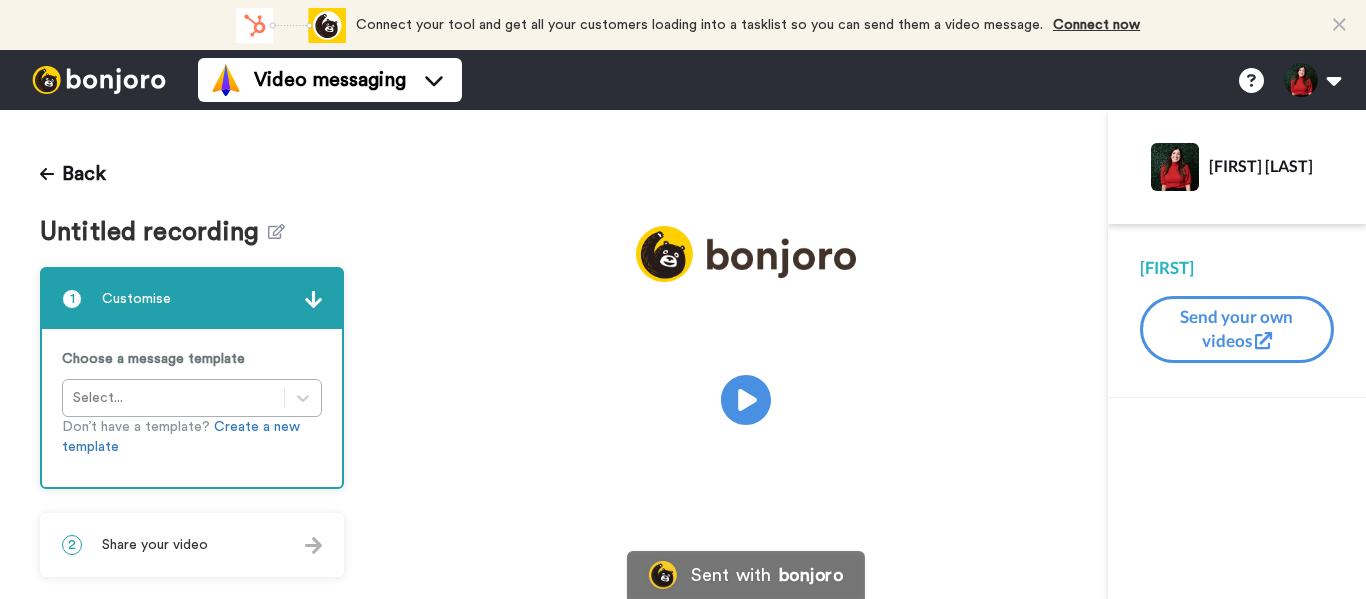 click at bounding box center (99, 80) 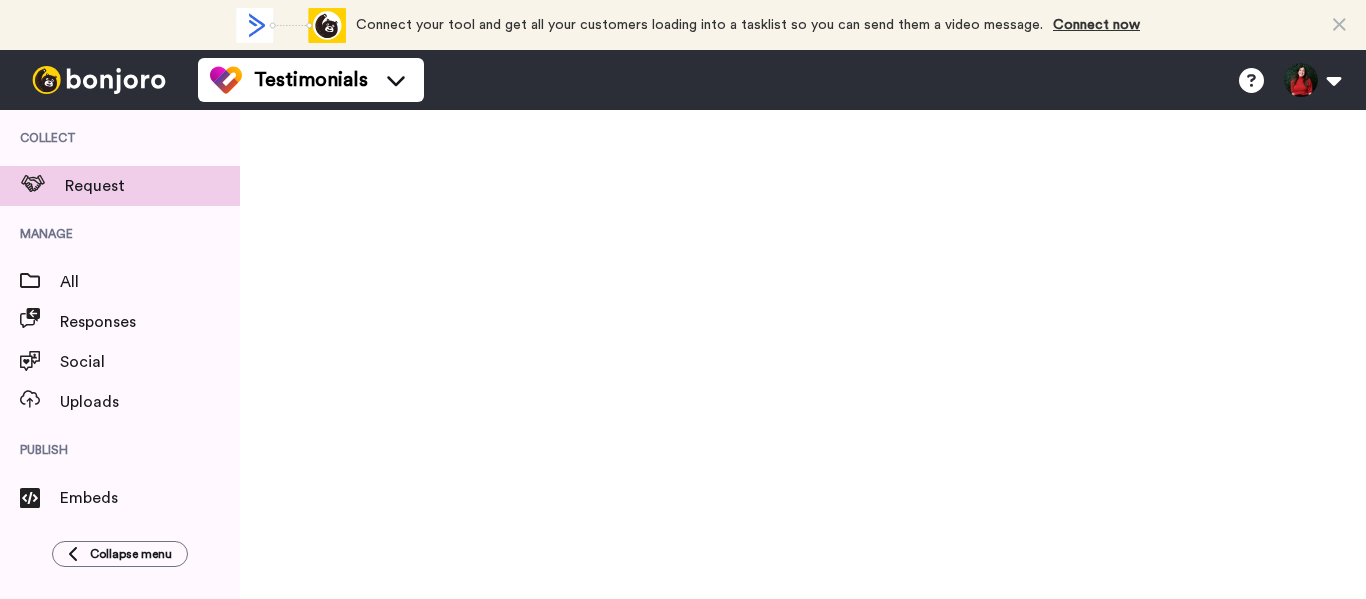 scroll, scrollTop: 0, scrollLeft: 0, axis: both 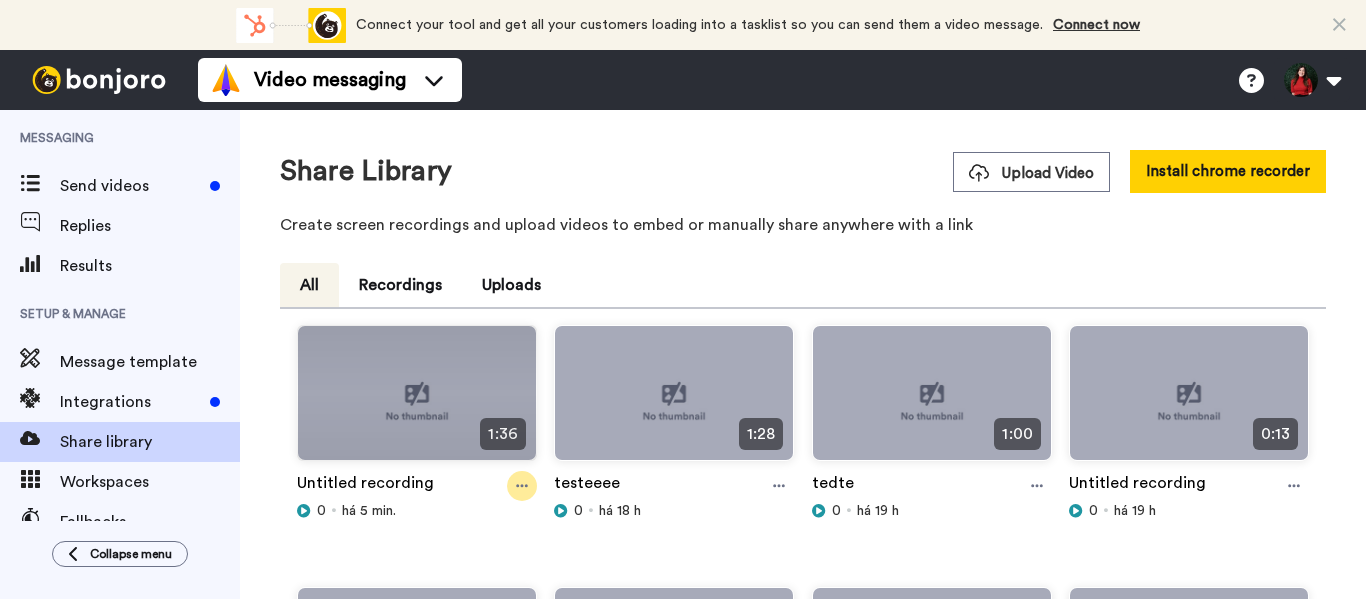 click 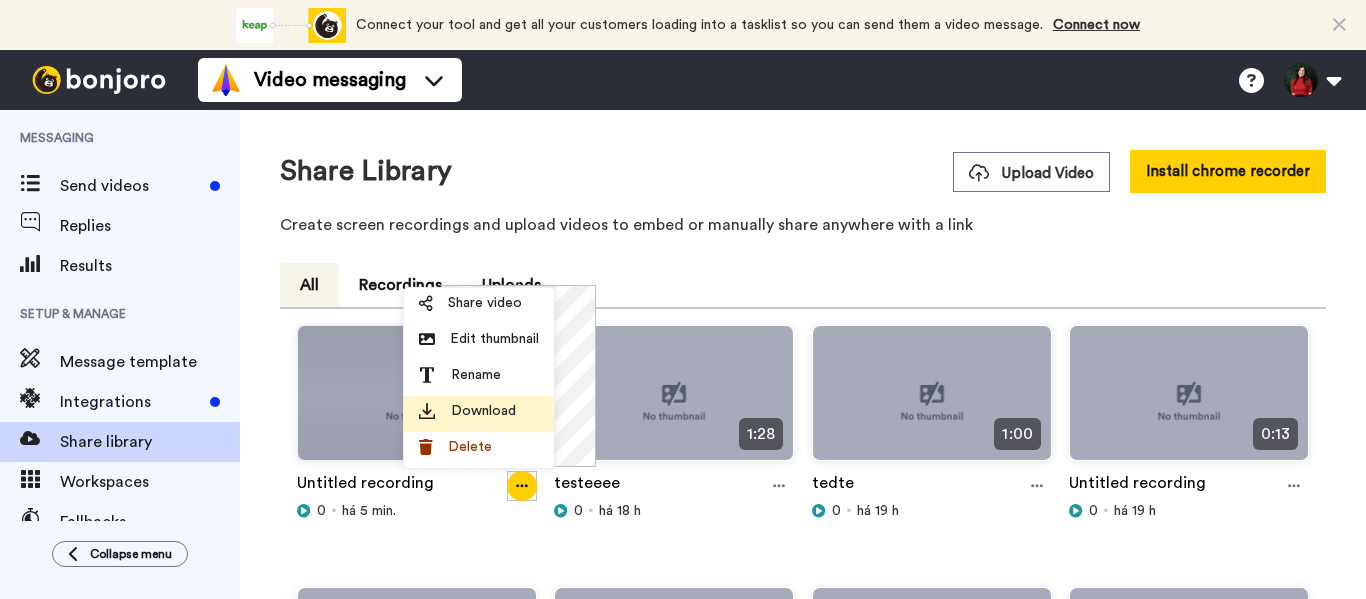 click on "Download" at bounding box center (483, 411) 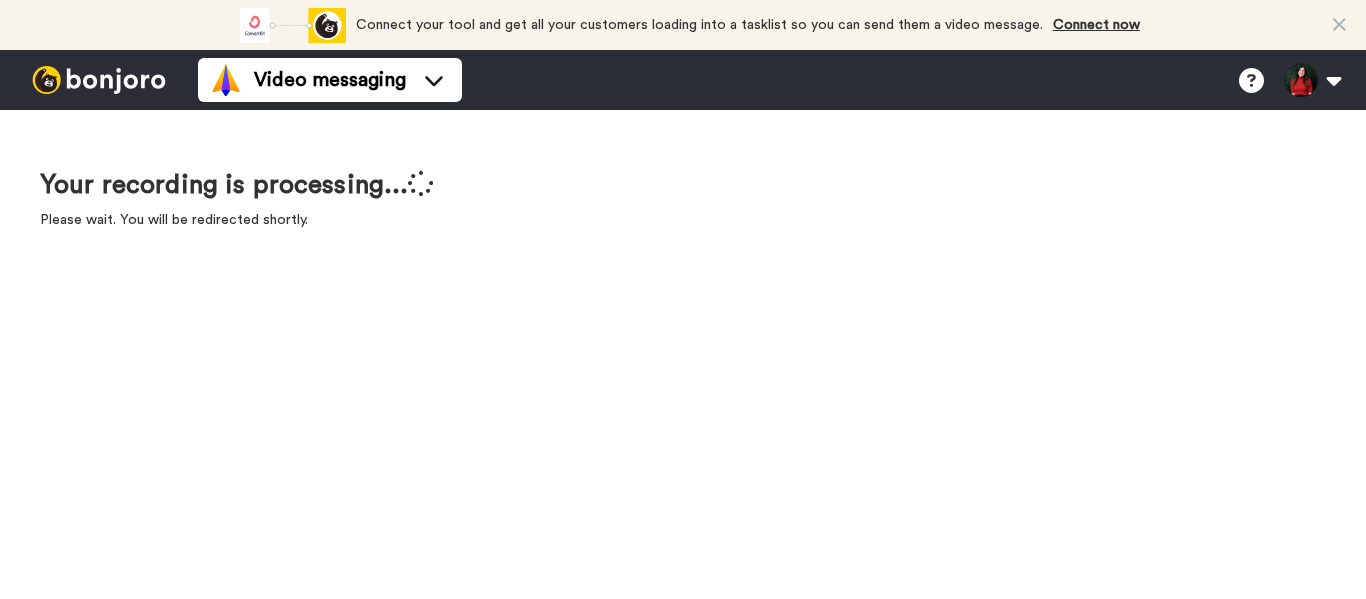 scroll, scrollTop: 0, scrollLeft: 0, axis: both 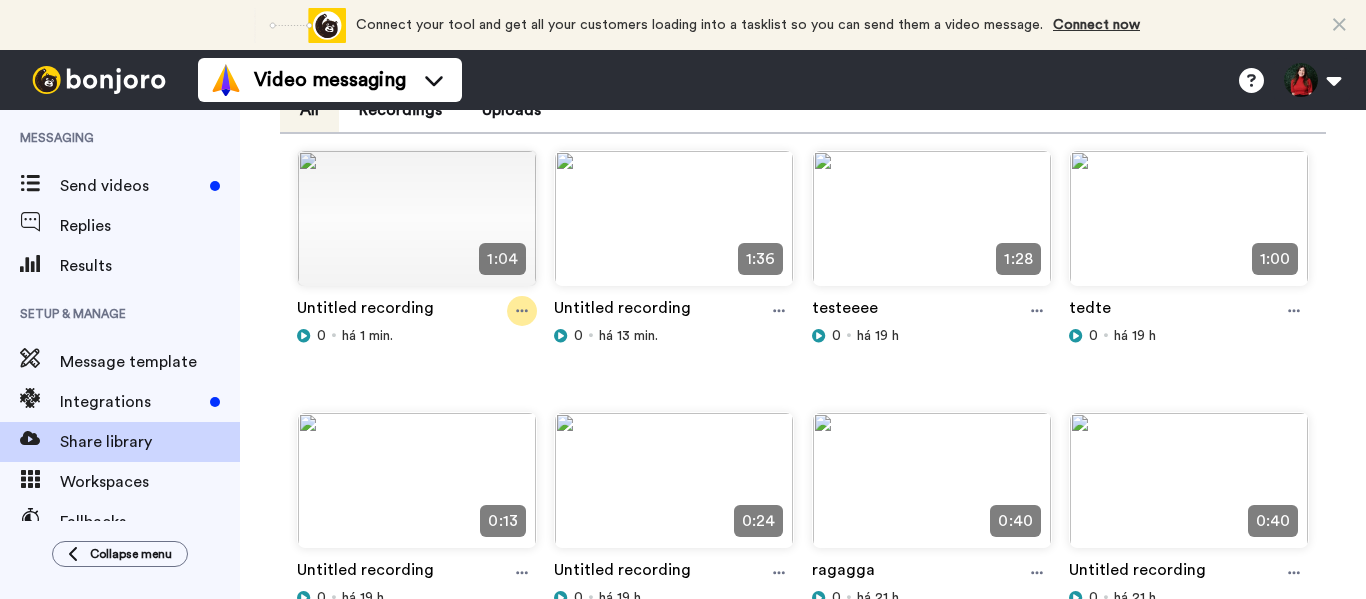 click 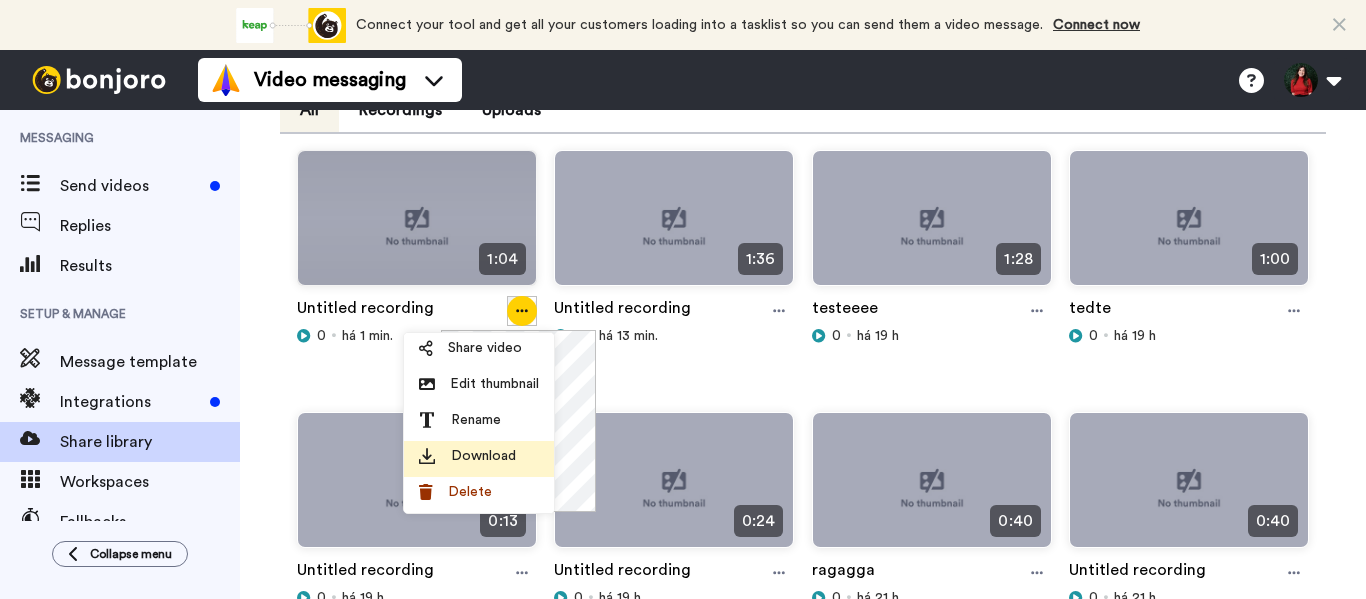 click on "Download" at bounding box center (483, 456) 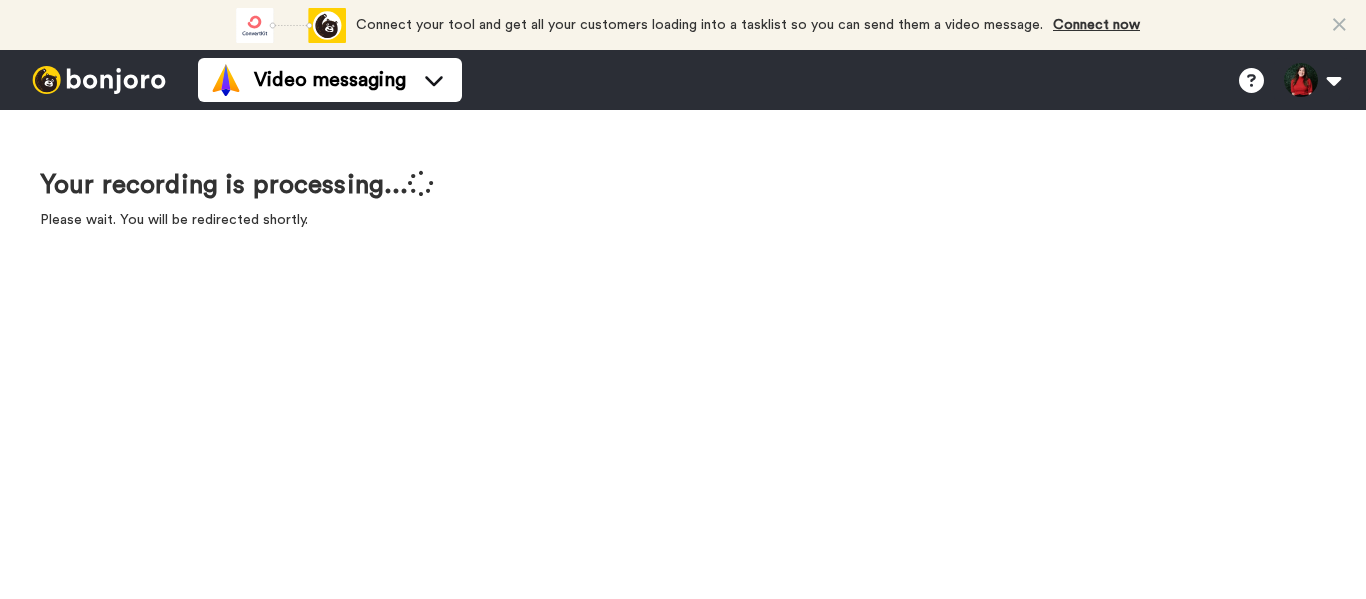 scroll, scrollTop: 0, scrollLeft: 0, axis: both 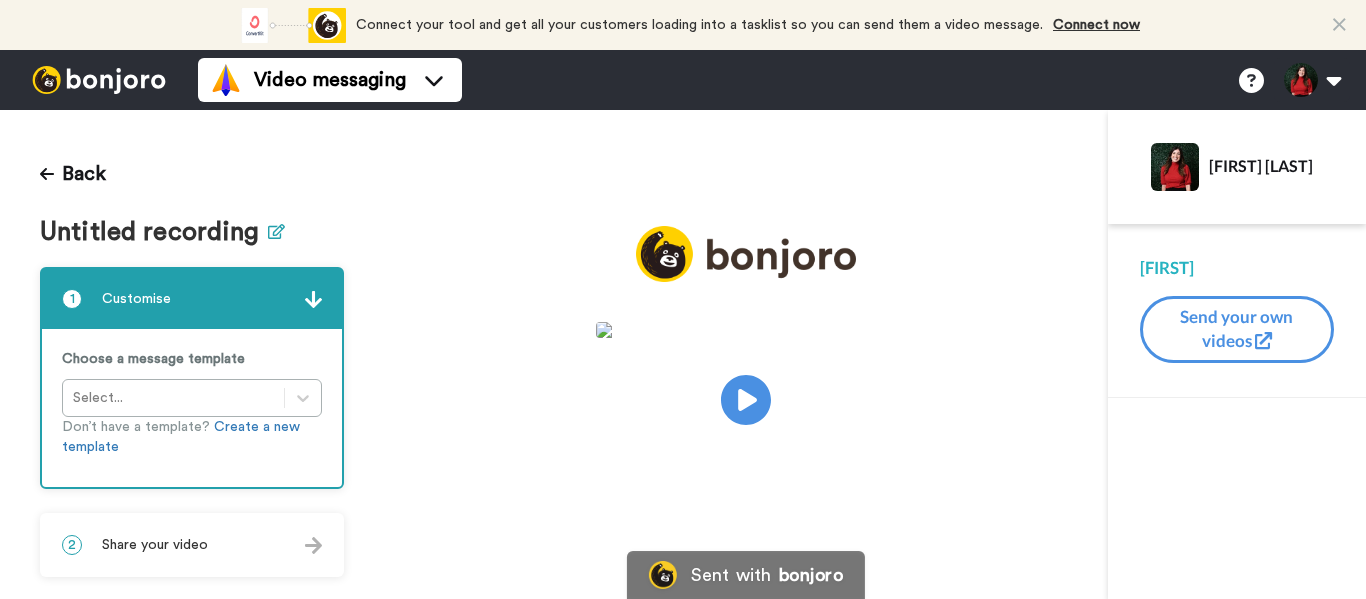 click at bounding box center [276, 232] 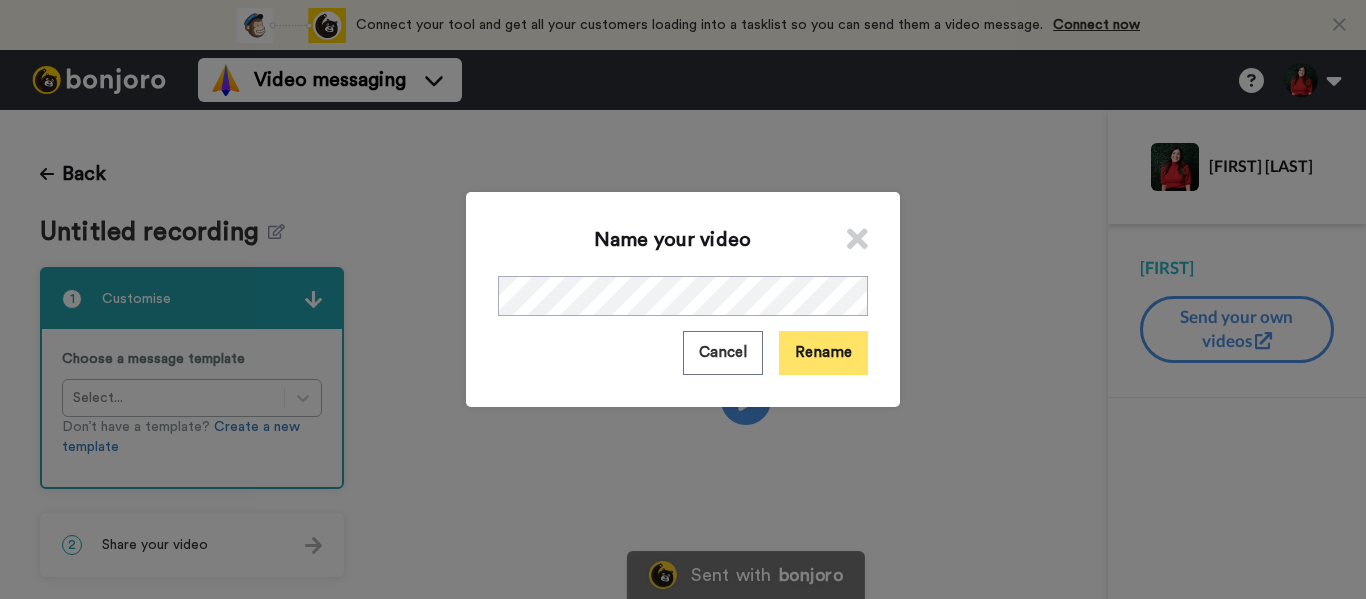 click on "Rename" at bounding box center [823, 352] 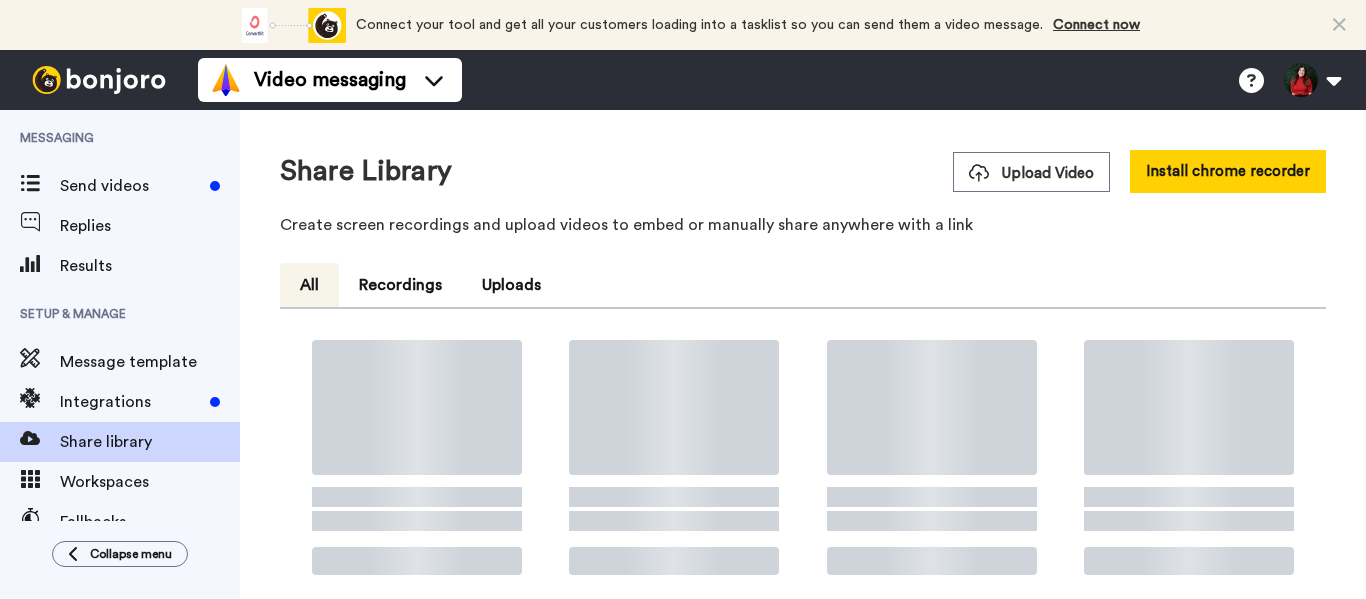 scroll, scrollTop: 0, scrollLeft: 0, axis: both 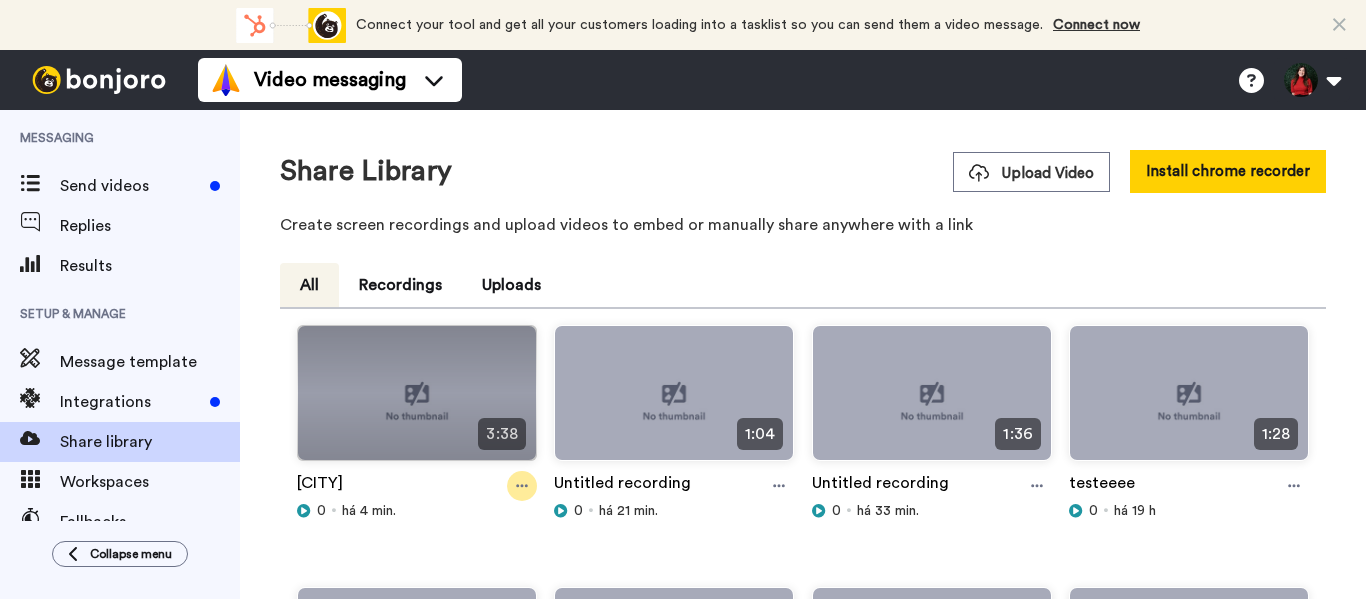 click 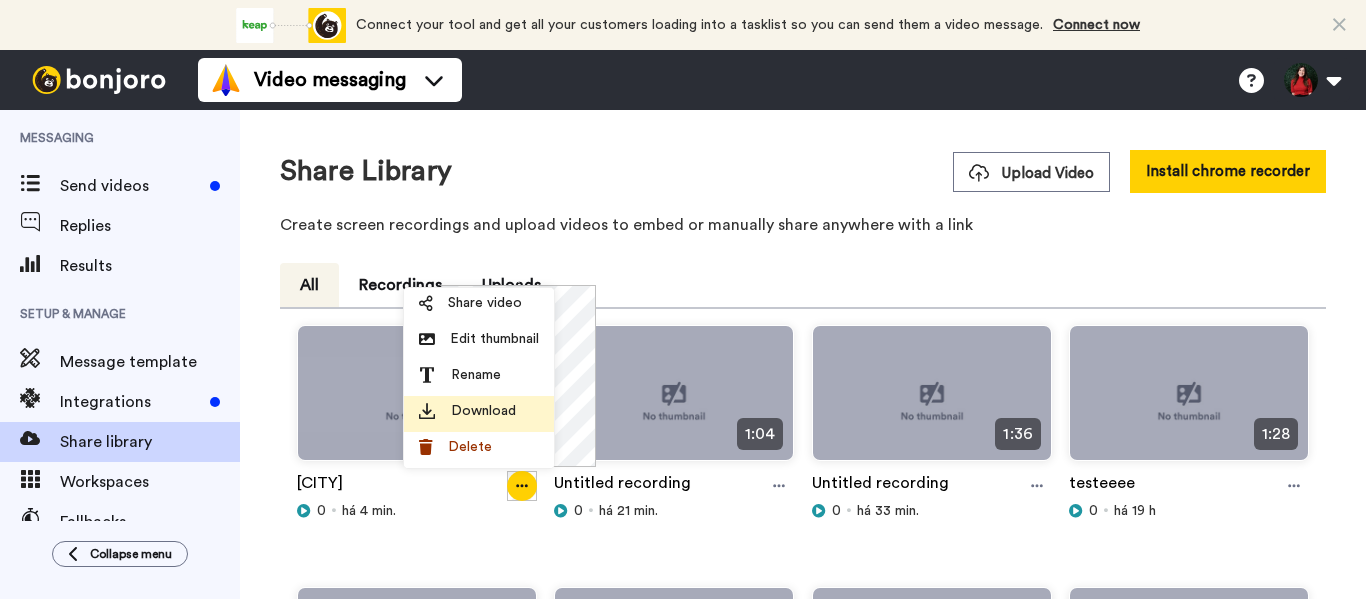 click on "Download" at bounding box center [483, 411] 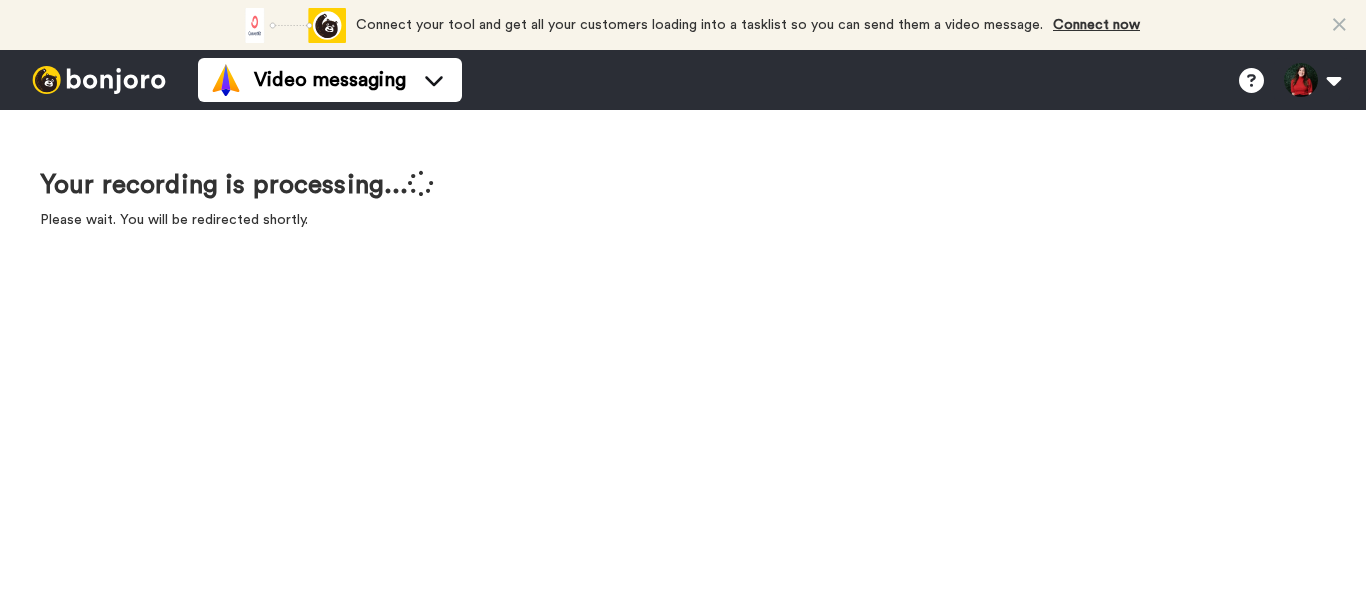 scroll, scrollTop: 0, scrollLeft: 0, axis: both 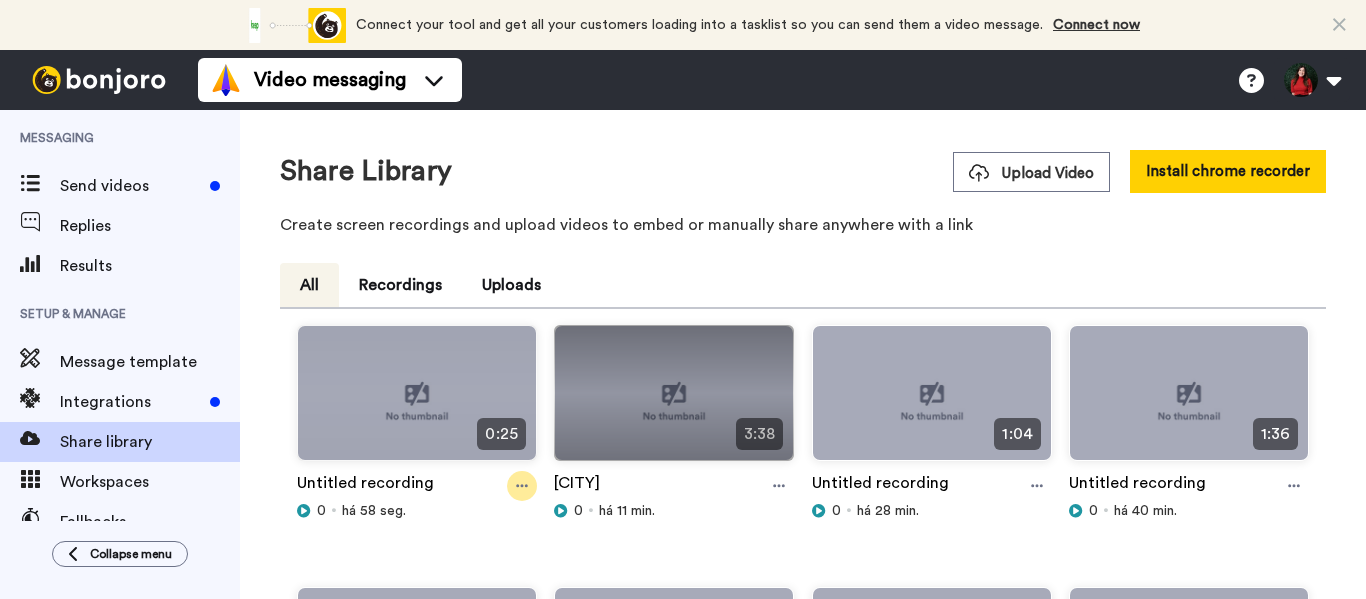 click at bounding box center [522, 486] 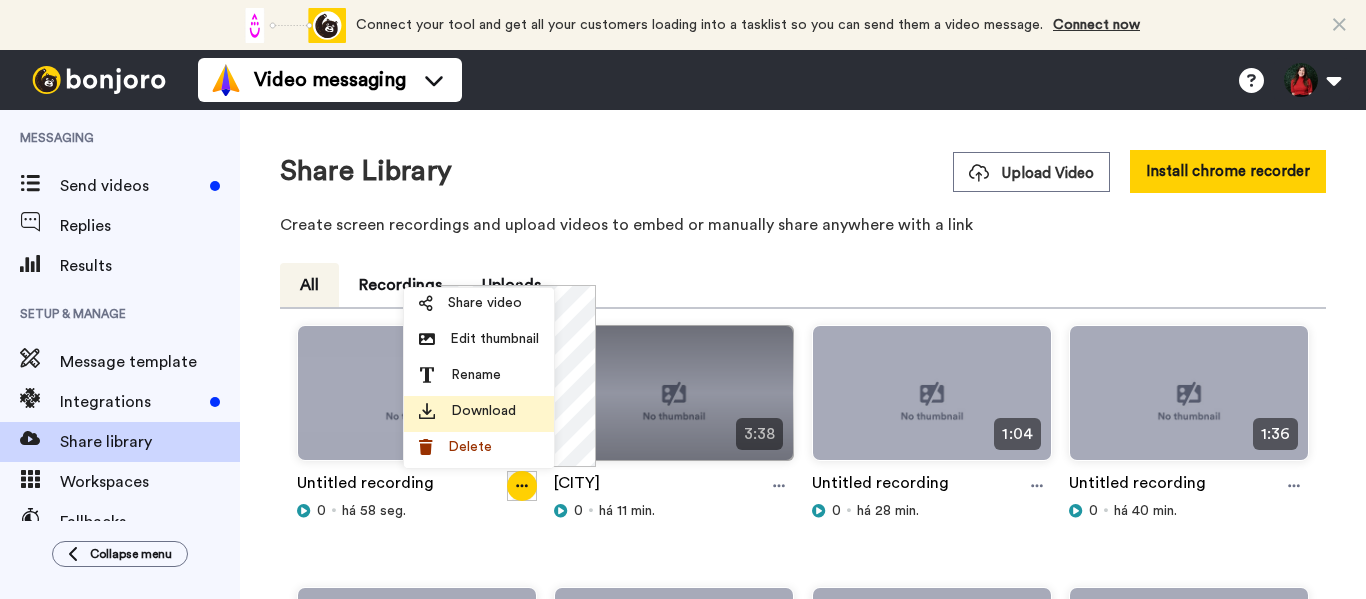 click on "Download" at bounding box center [483, 411] 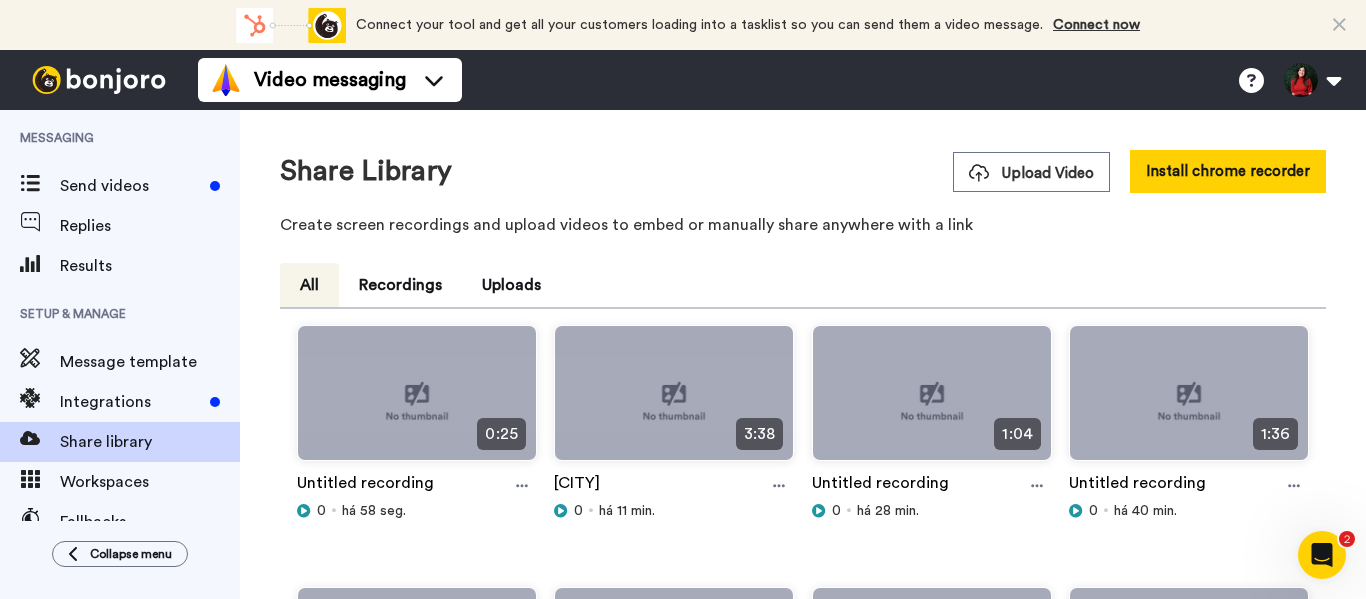 scroll, scrollTop: 0, scrollLeft: 0, axis: both 